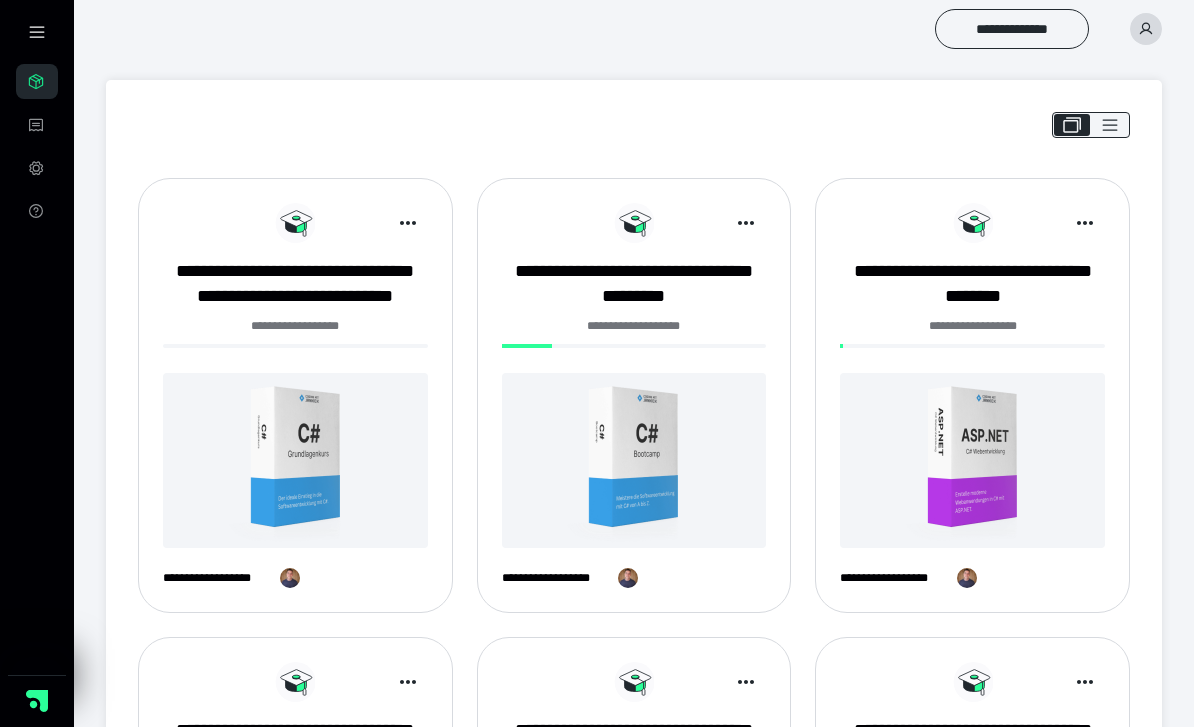 scroll, scrollTop: 89, scrollLeft: 0, axis: vertical 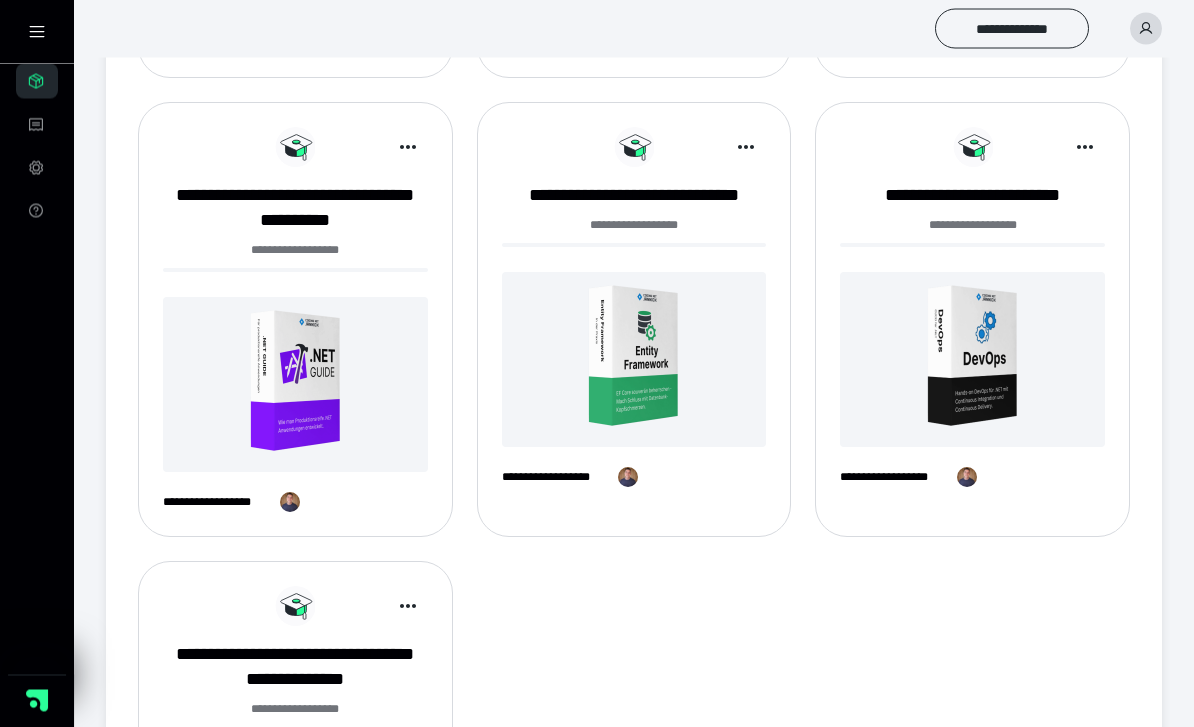 click on "**********" at bounding box center (634, 196) 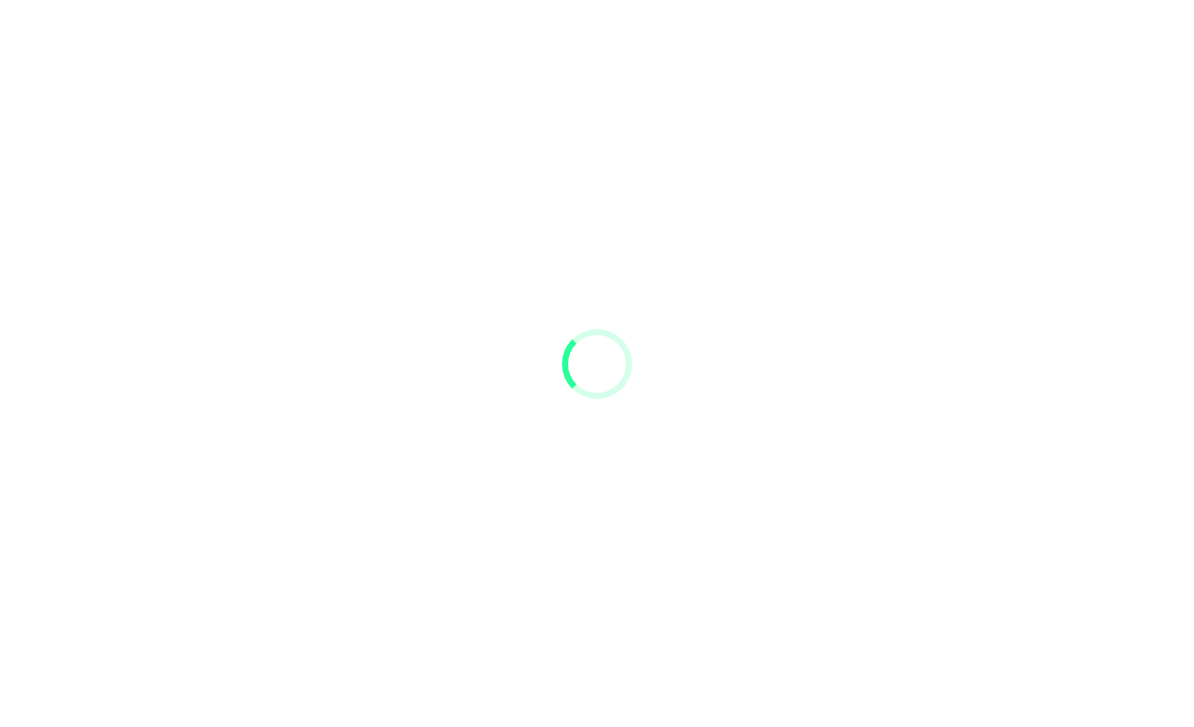 scroll, scrollTop: 0, scrollLeft: 0, axis: both 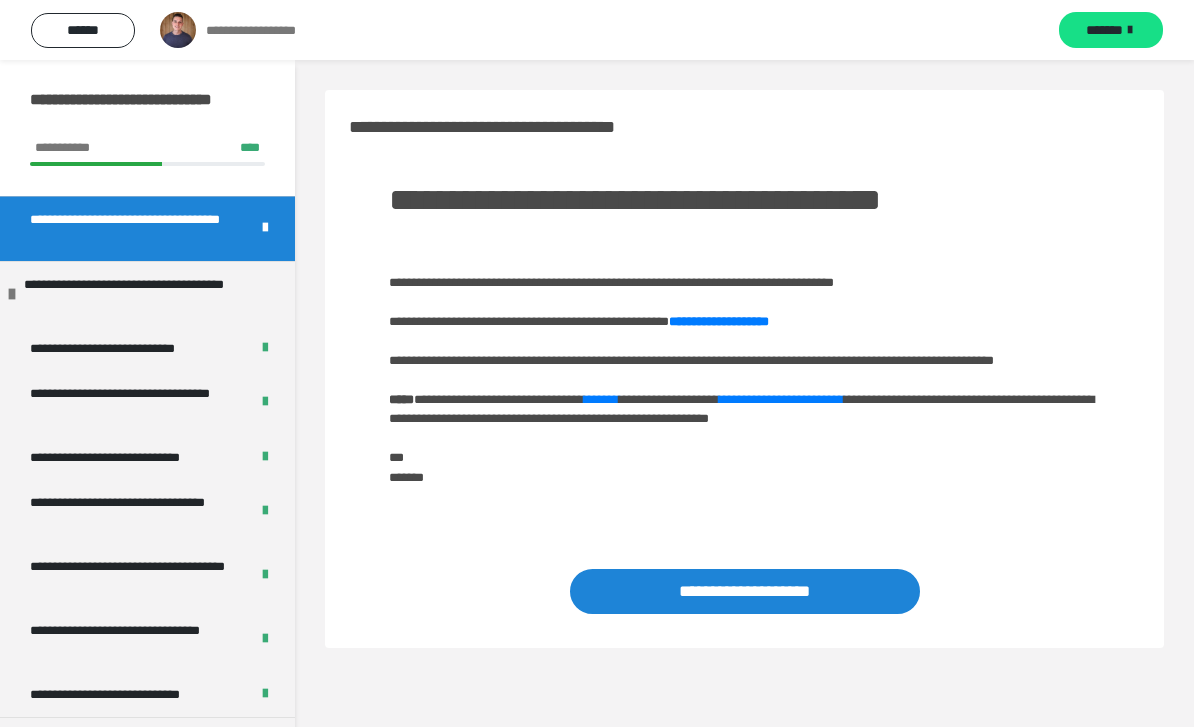 click on "**********" at bounding box center (147, 109) 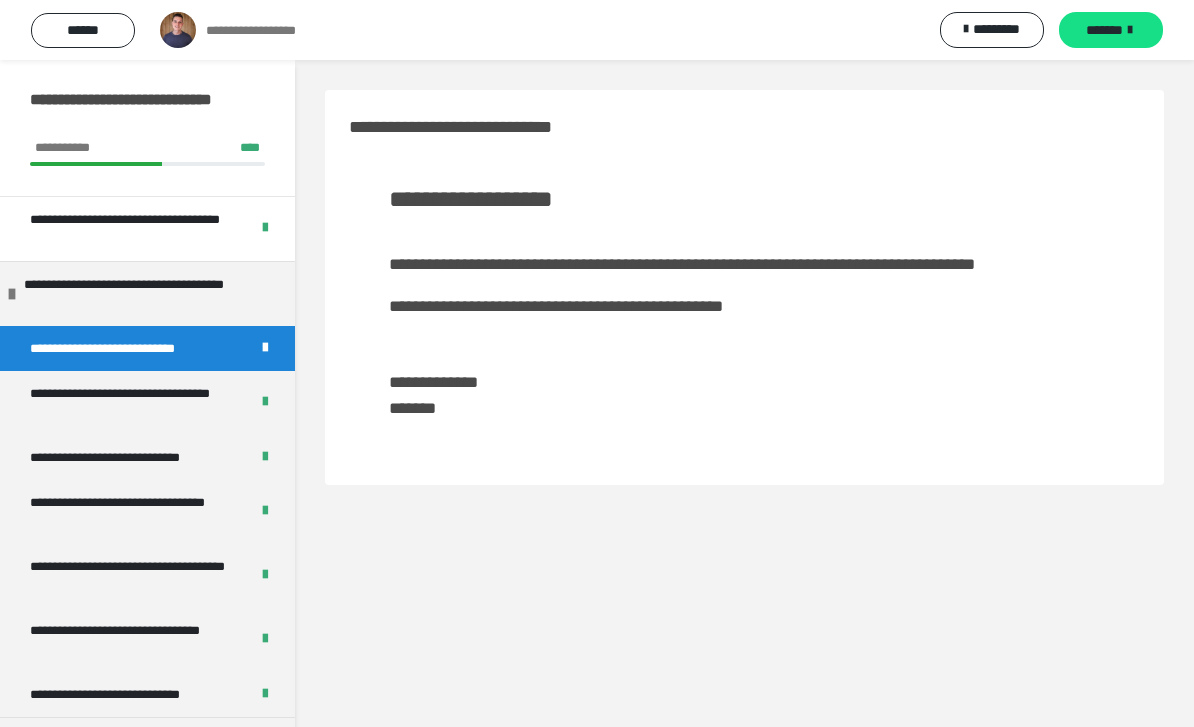 click on "******" at bounding box center (83, 30) 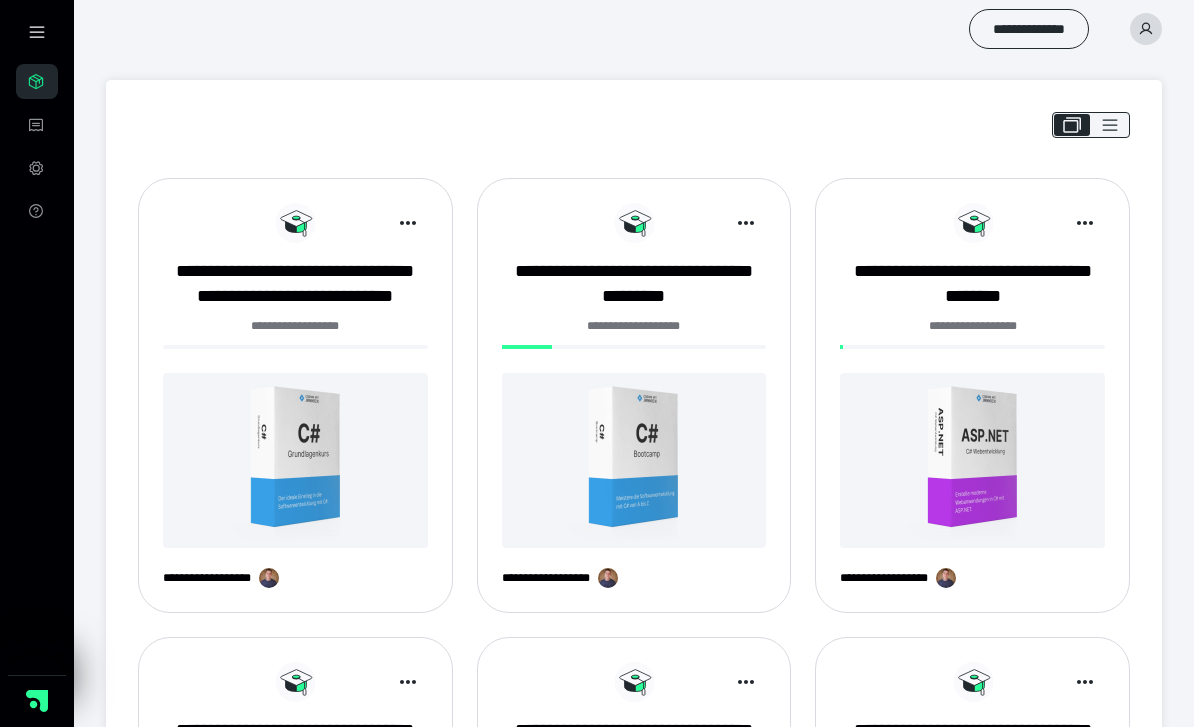 scroll, scrollTop: 994, scrollLeft: 0, axis: vertical 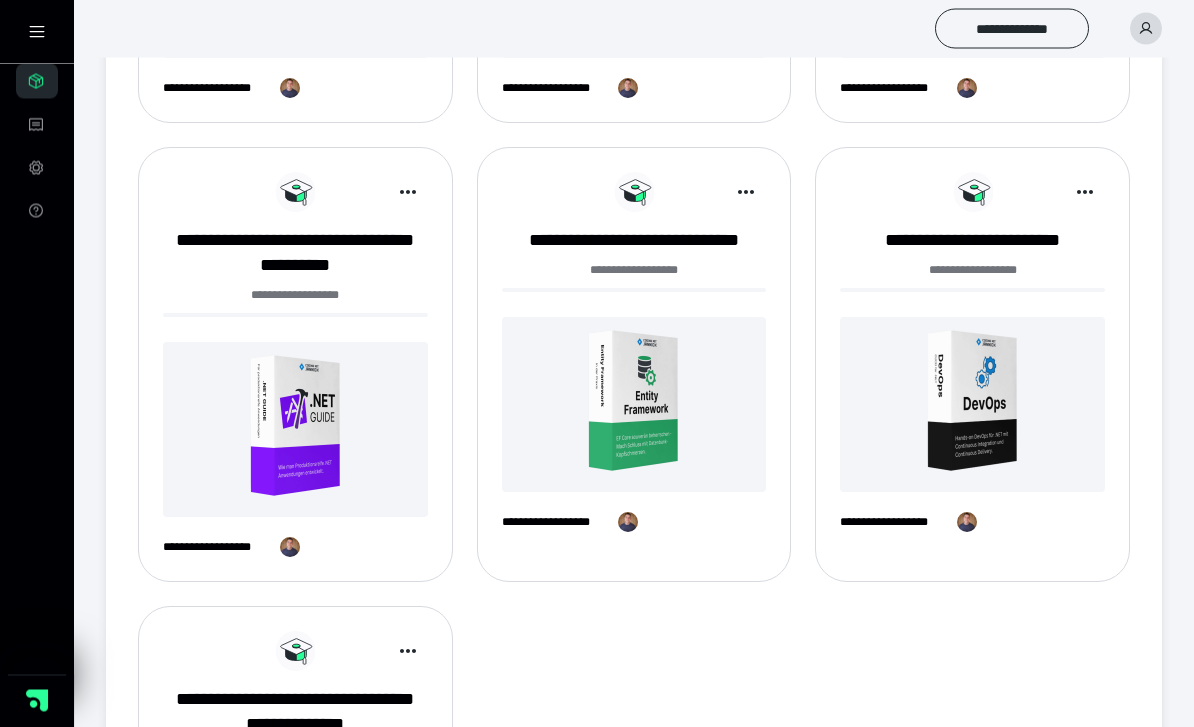 click at bounding box center (295, 430) 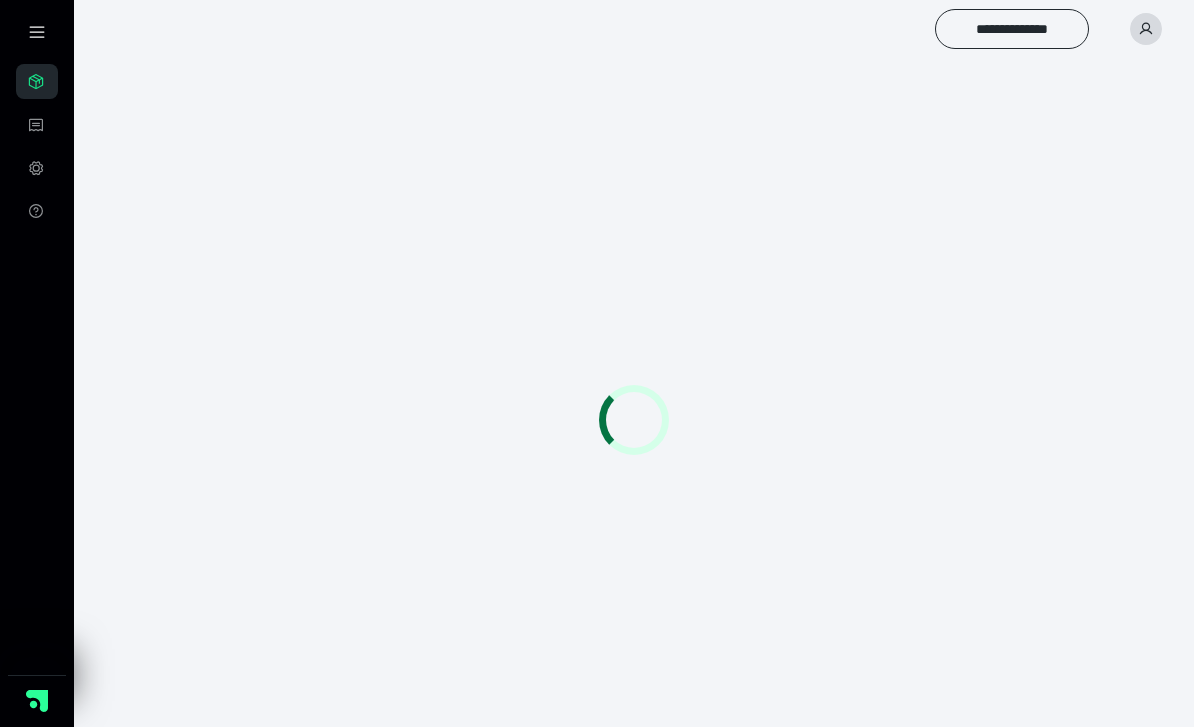 scroll, scrollTop: 0, scrollLeft: 0, axis: both 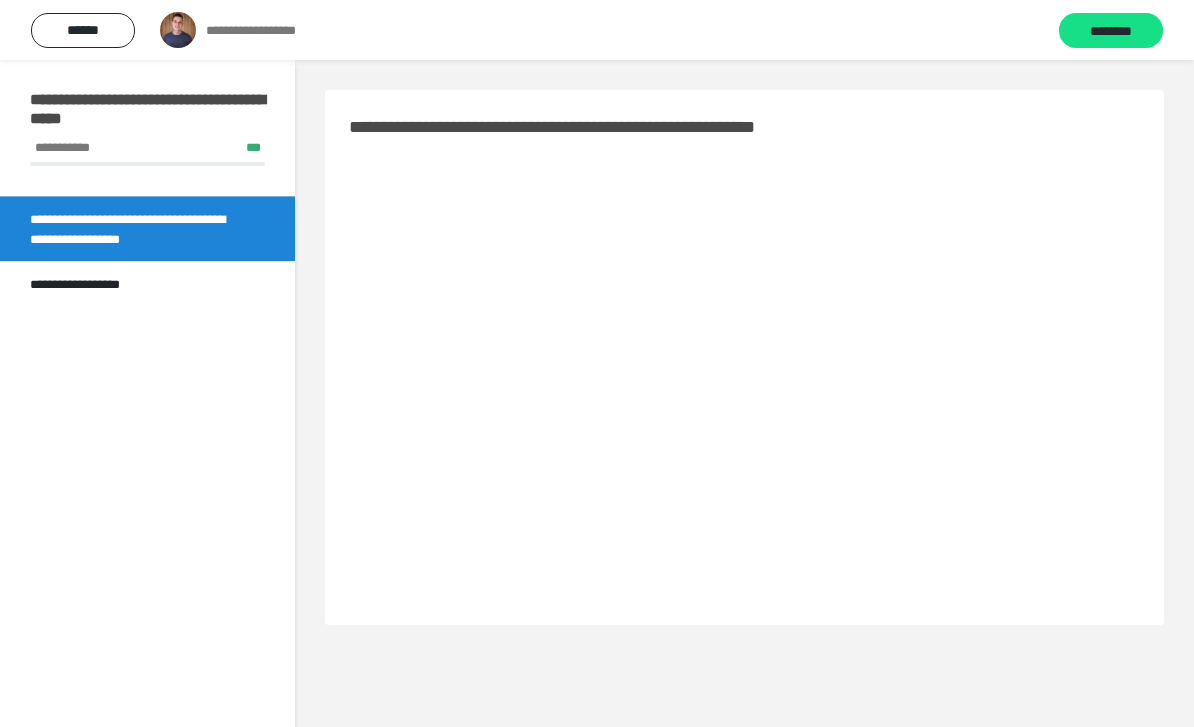 click on "**********" at bounding box center [87, 284] 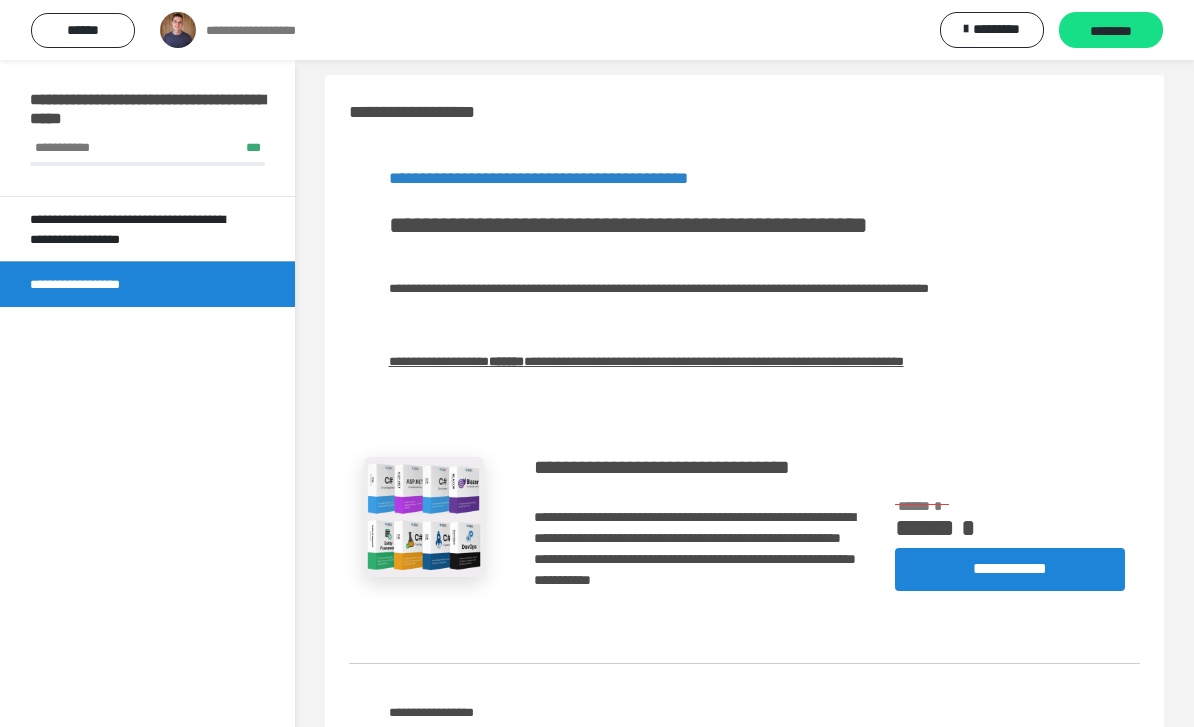 scroll, scrollTop: 0, scrollLeft: 0, axis: both 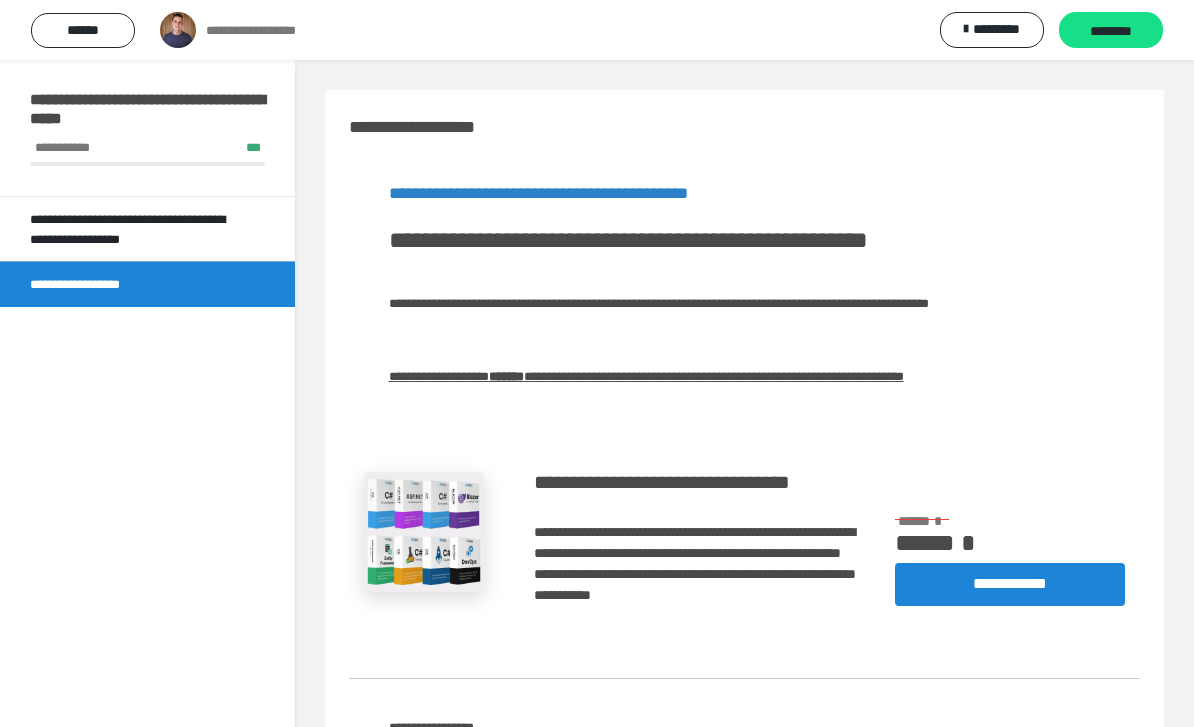 click on "******" at bounding box center (83, 30) 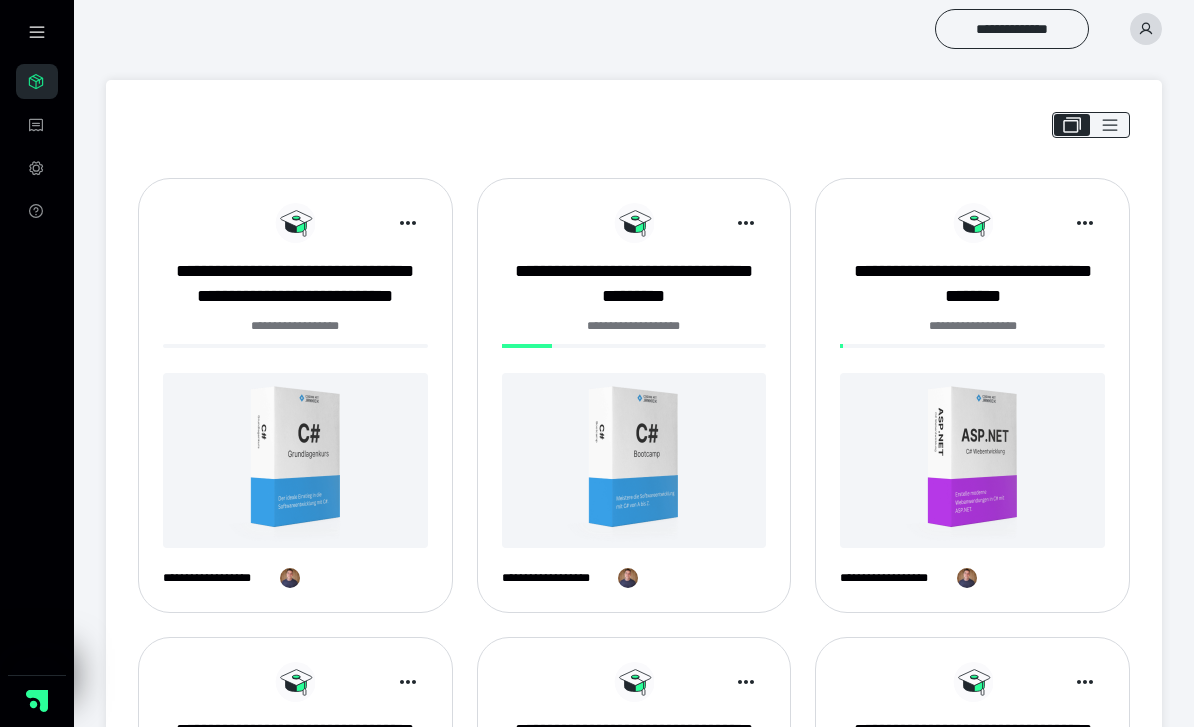scroll, scrollTop: 949, scrollLeft: 0, axis: vertical 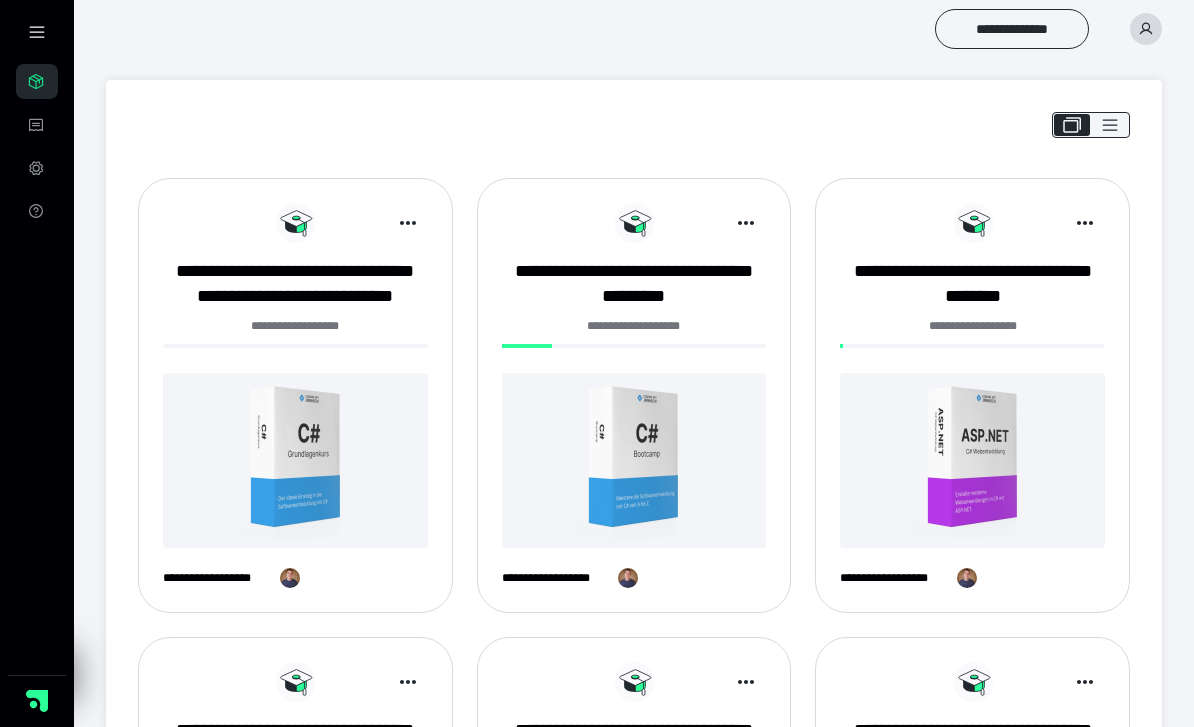 click at bounding box center [37, 32] 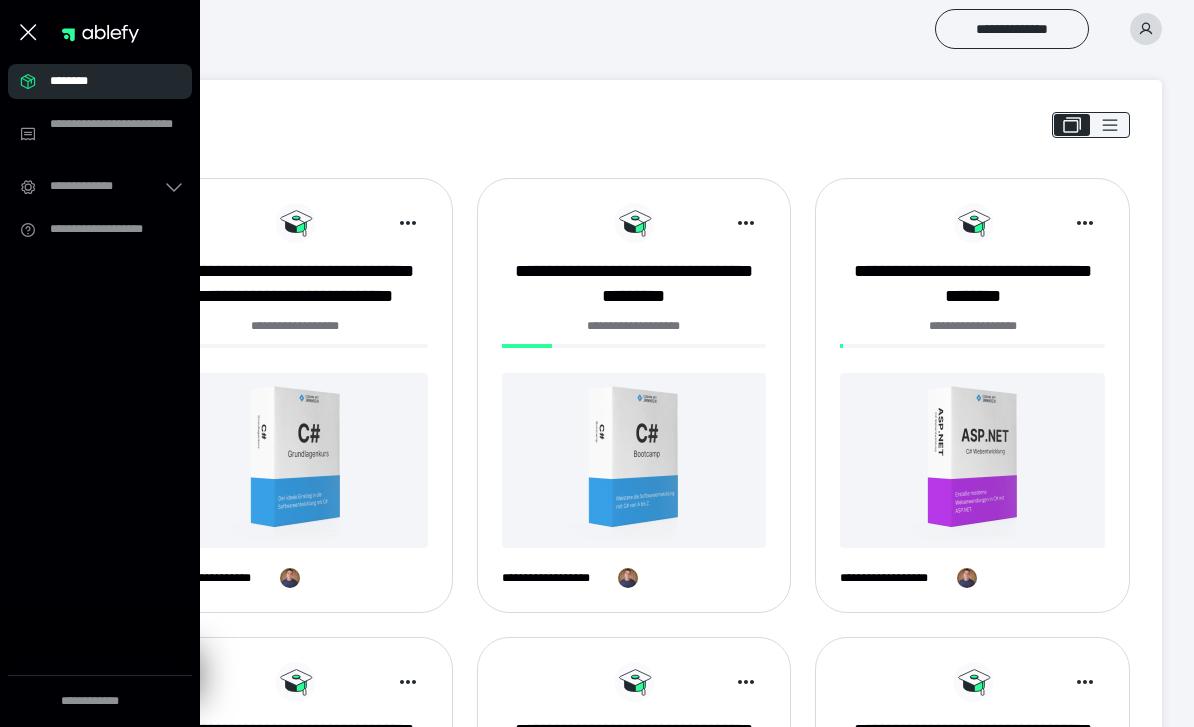 click on "********" at bounding box center [106, 81] 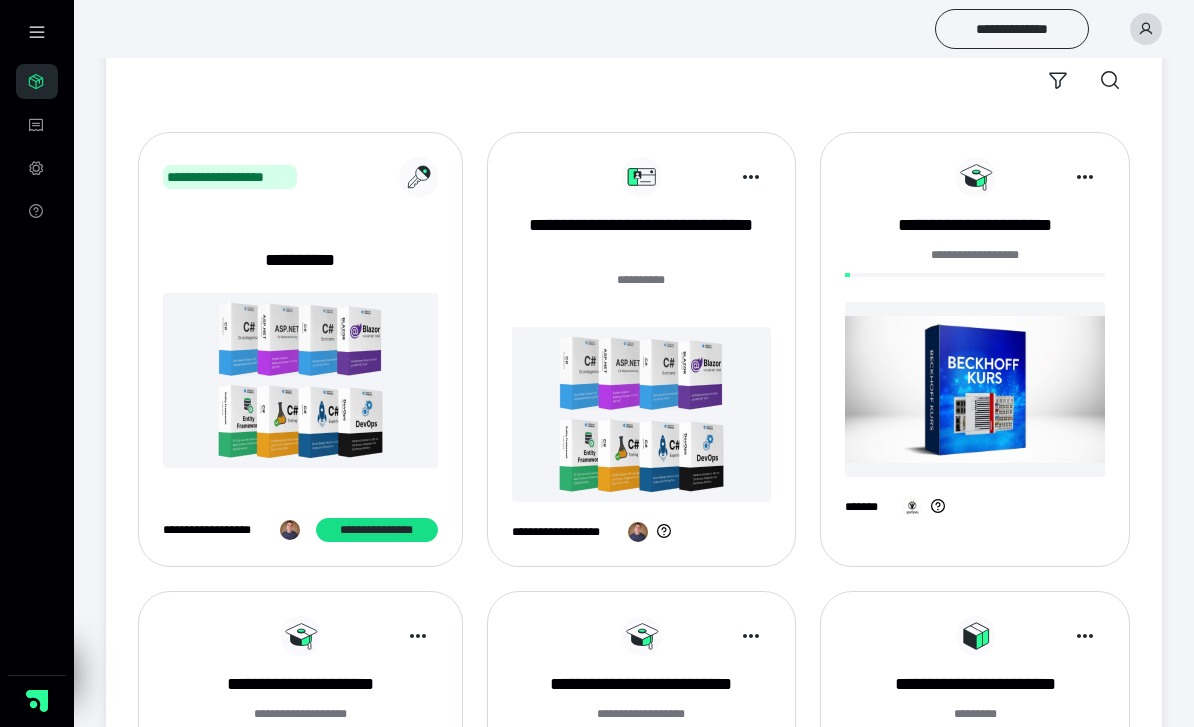 scroll, scrollTop: 175, scrollLeft: 0, axis: vertical 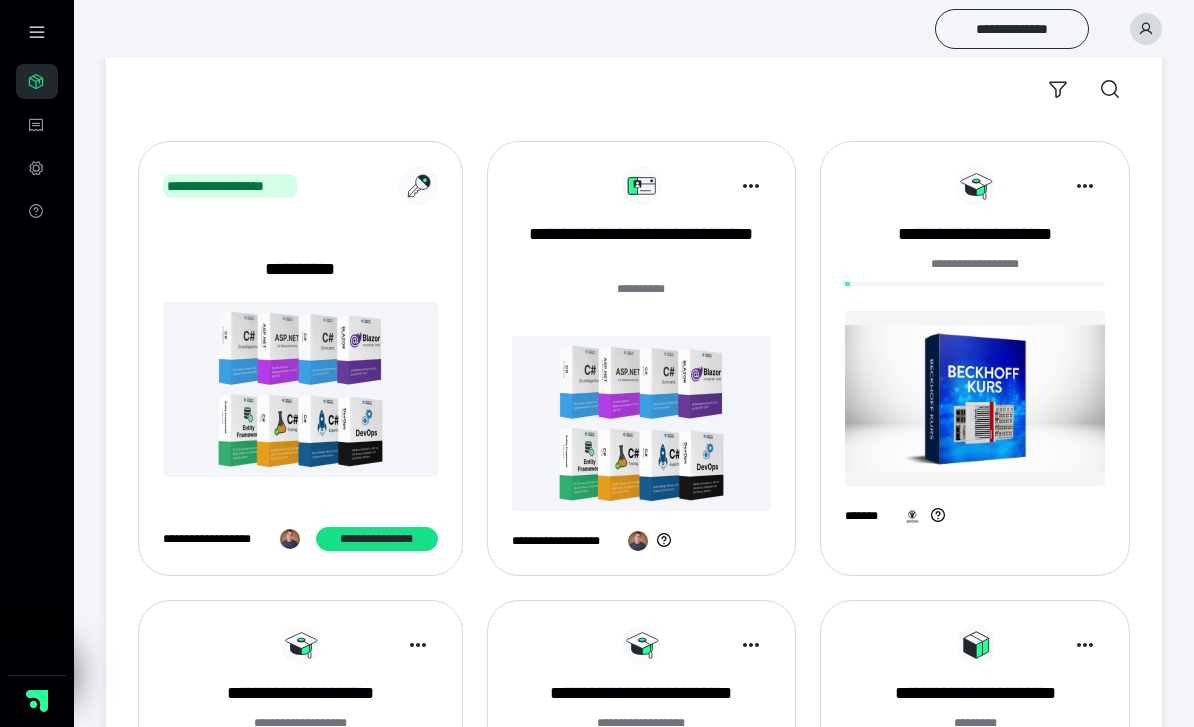 click on "**********" at bounding box center (377, 539) 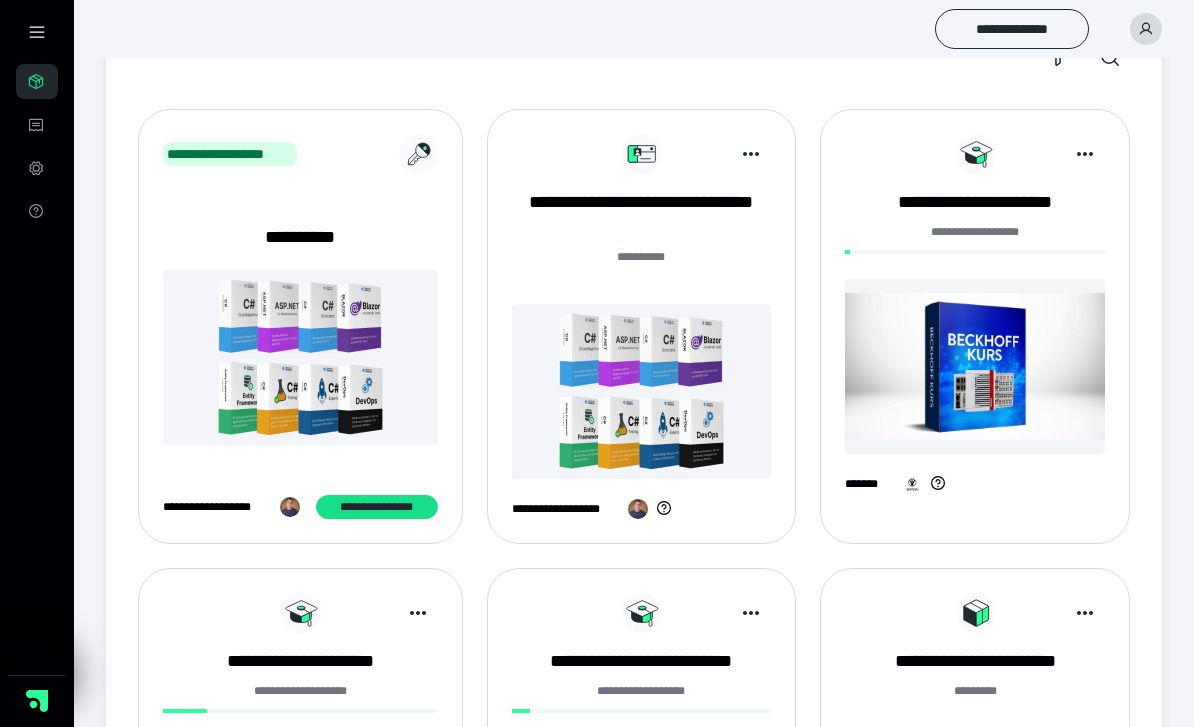 click at bounding box center [642, 391] 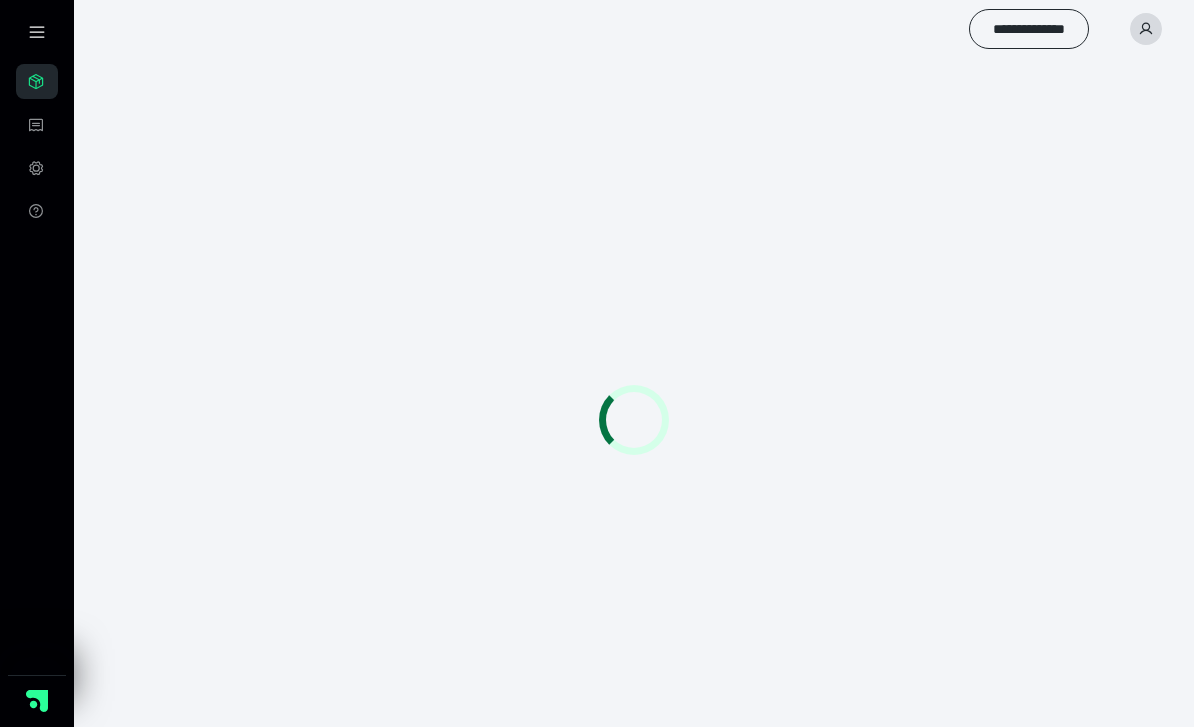 scroll, scrollTop: 0, scrollLeft: 0, axis: both 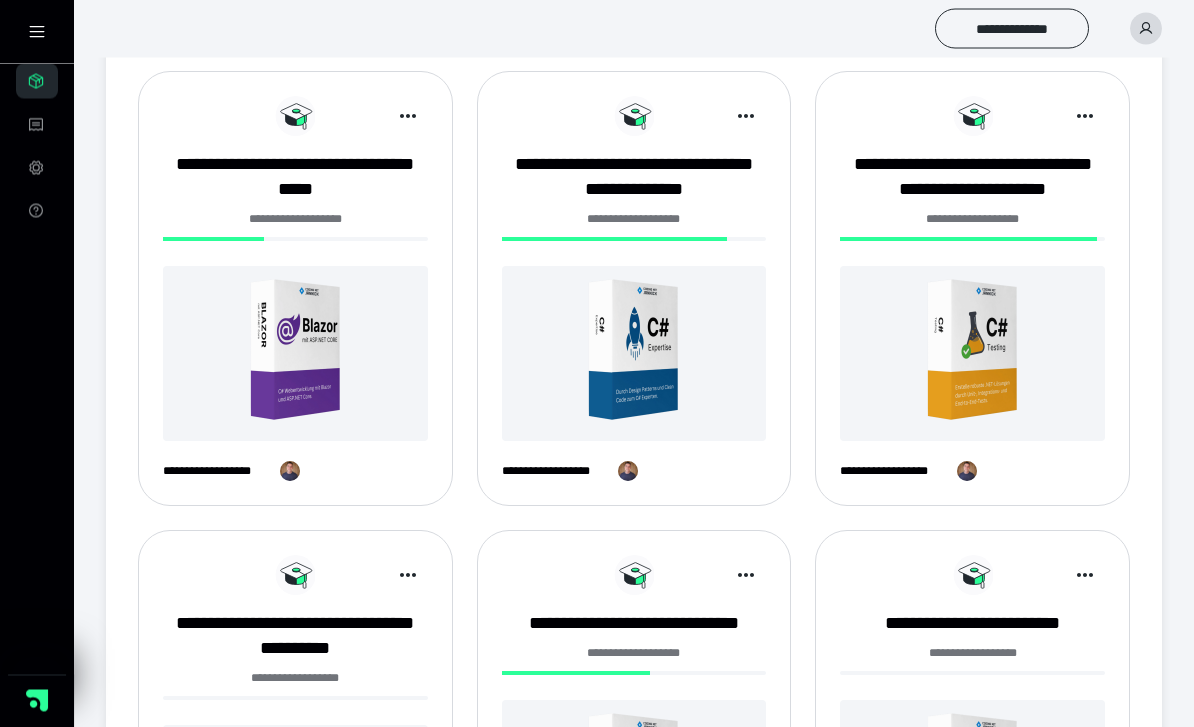 click at bounding box center (295, 354) 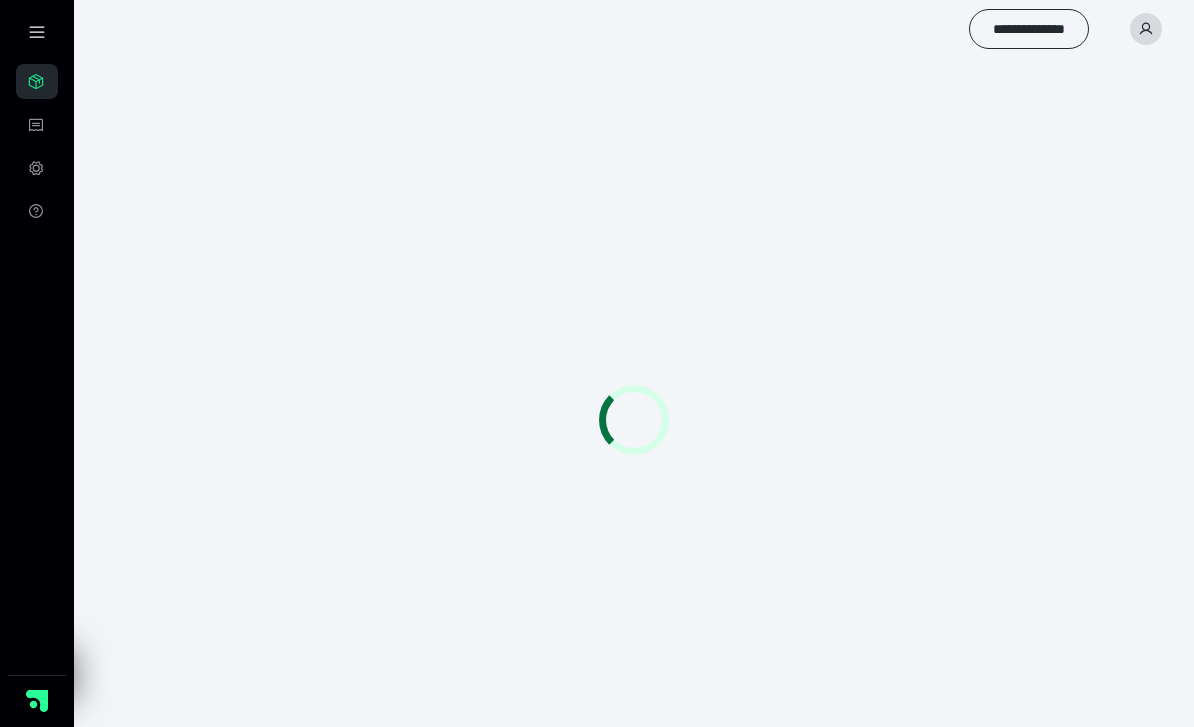 scroll, scrollTop: 0, scrollLeft: 0, axis: both 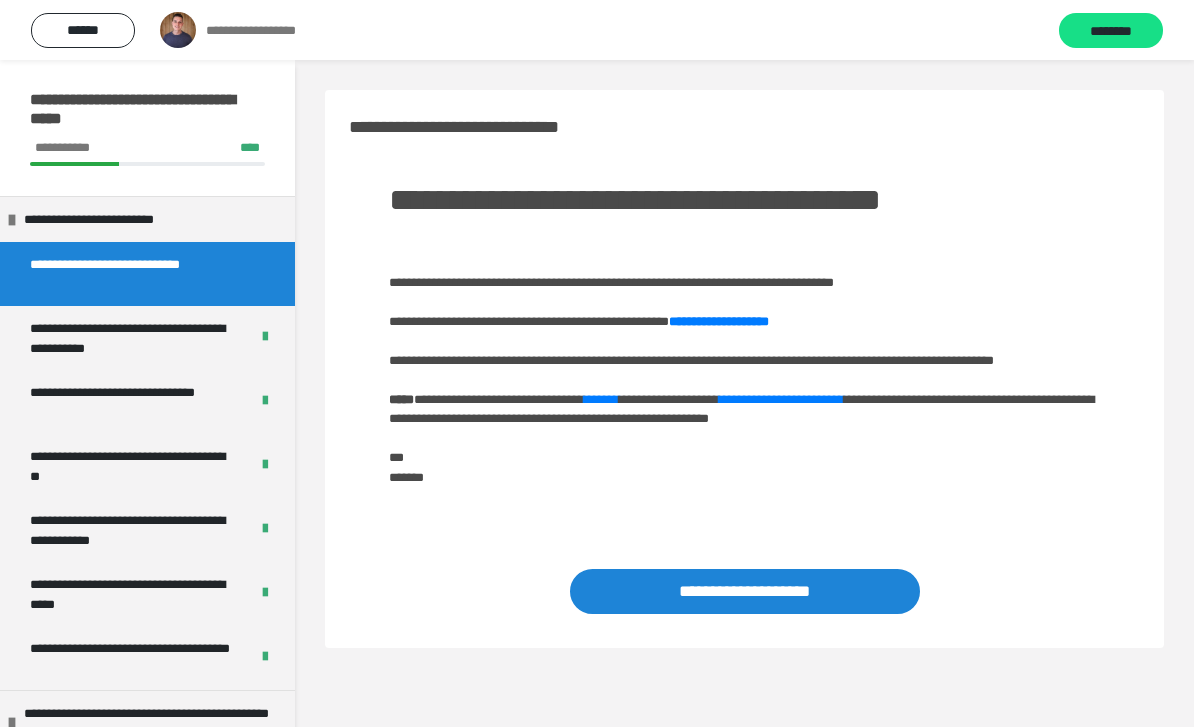 click on "**********" at bounding box center [131, 338] 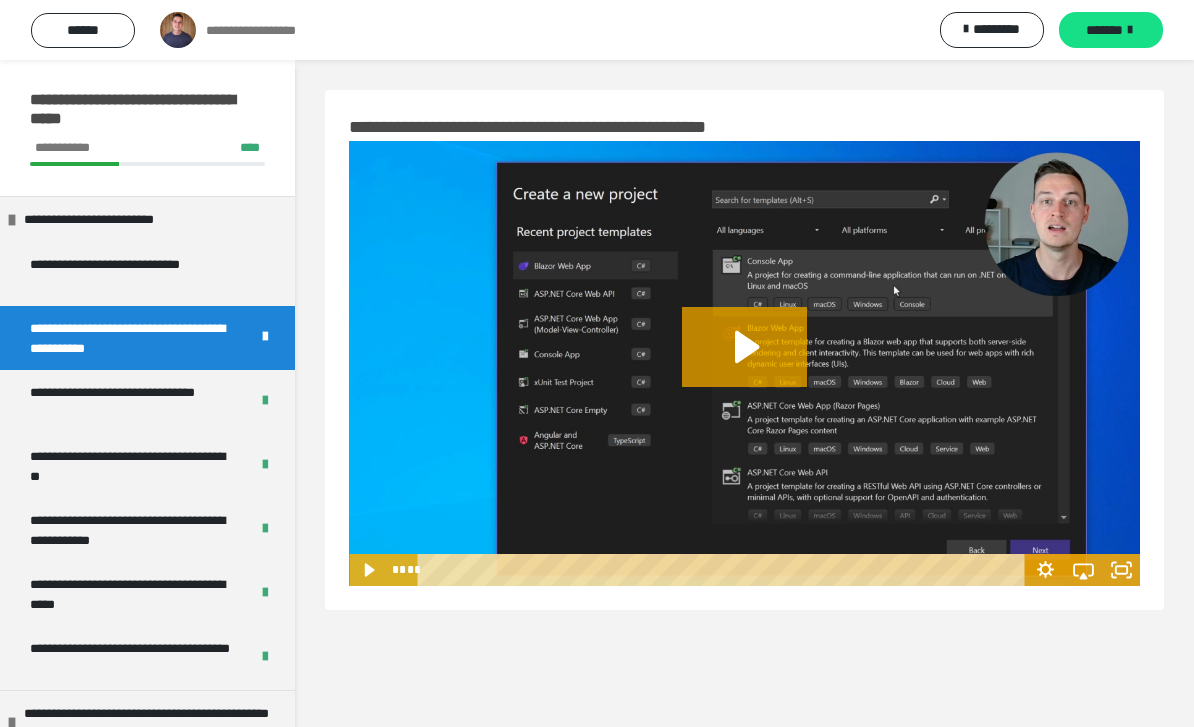 click on "**********" at bounding box center [131, 402] 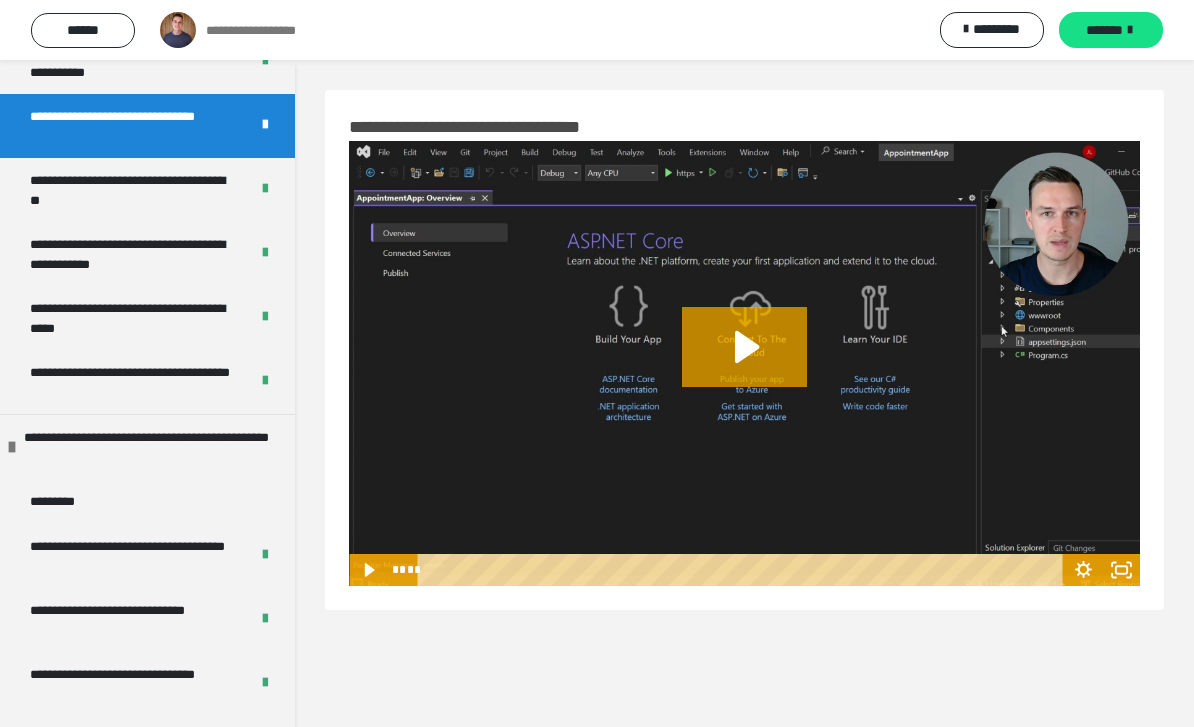 scroll, scrollTop: 283, scrollLeft: 0, axis: vertical 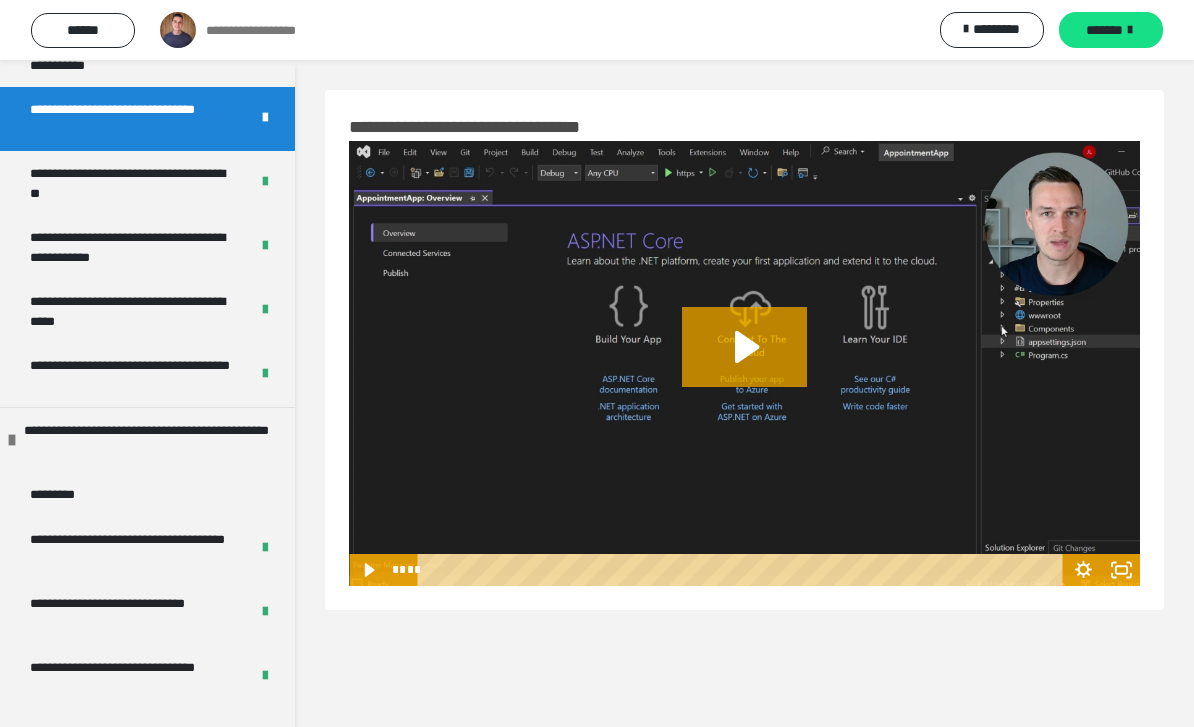 click on "*********" at bounding box center (147, 494) 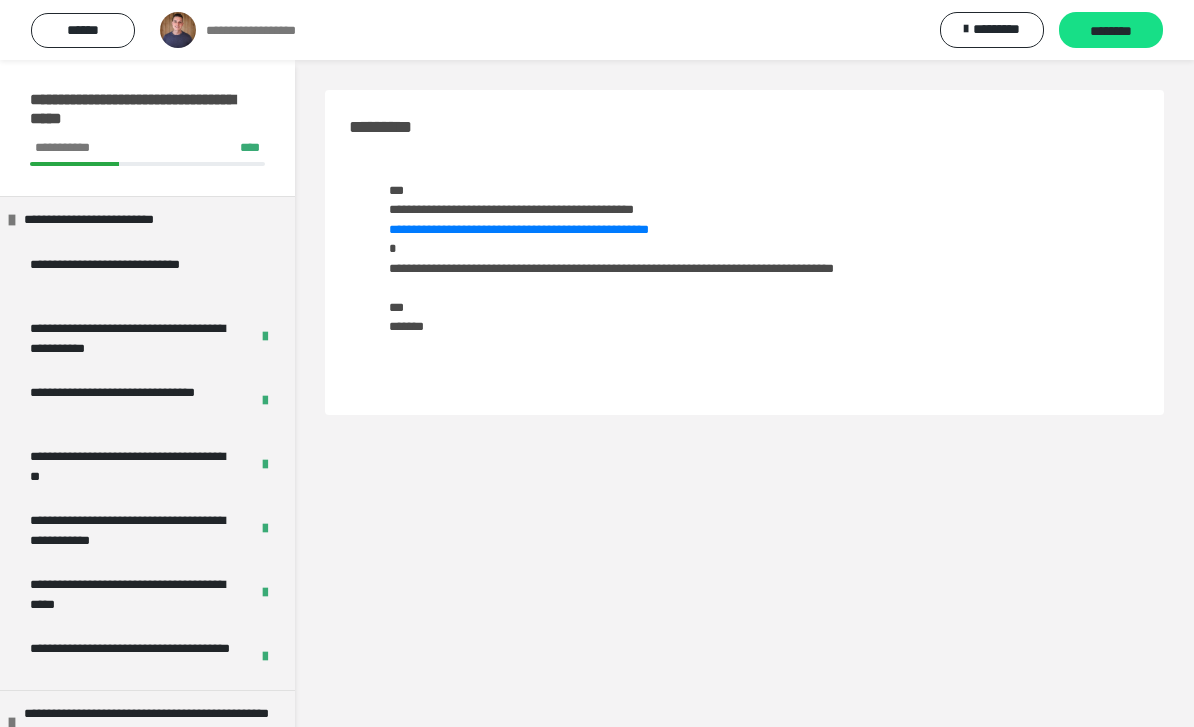 scroll, scrollTop: 0, scrollLeft: 0, axis: both 